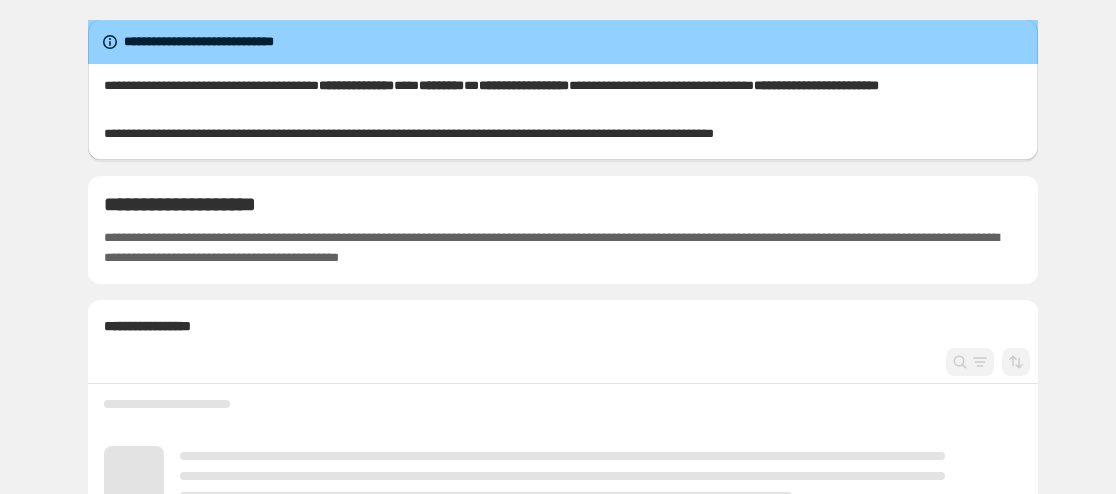 scroll, scrollTop: 0, scrollLeft: 0, axis: both 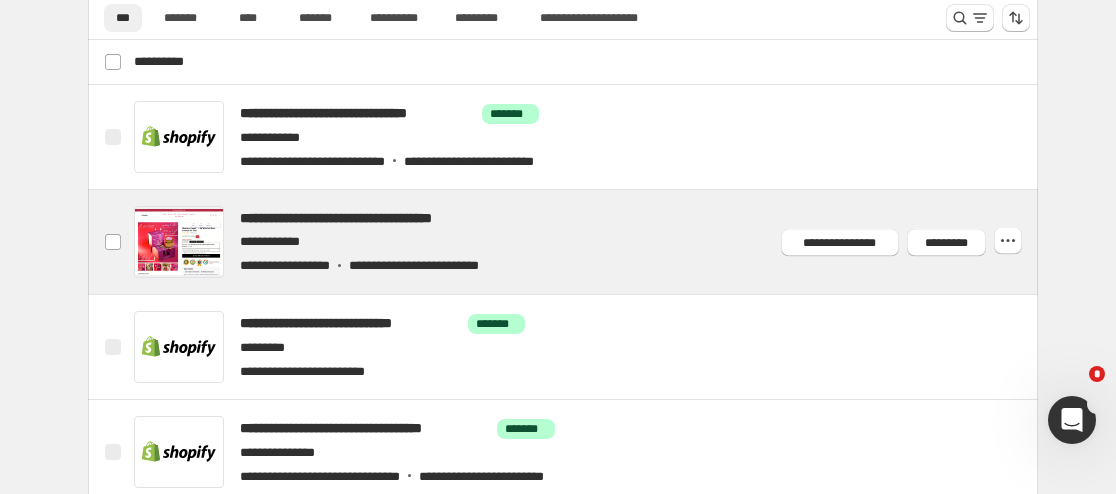 click at bounding box center [587, 242] 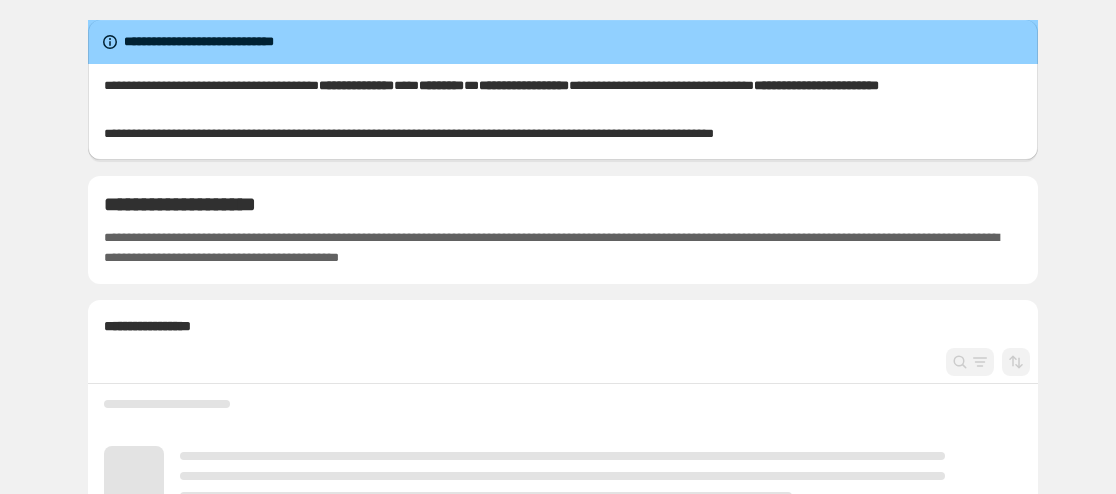 scroll, scrollTop: 0, scrollLeft: 0, axis: both 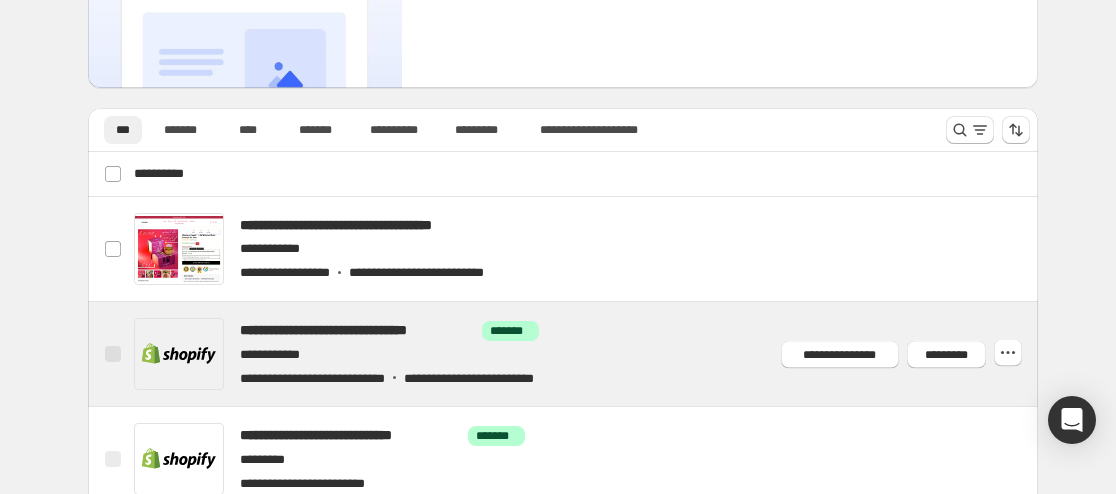 click at bounding box center (587, 354) 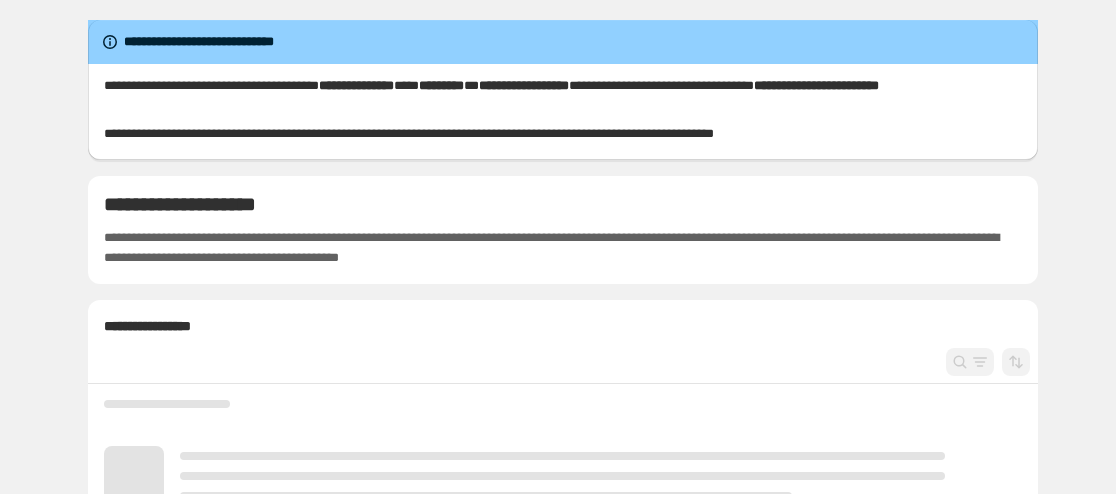 scroll, scrollTop: 0, scrollLeft: 0, axis: both 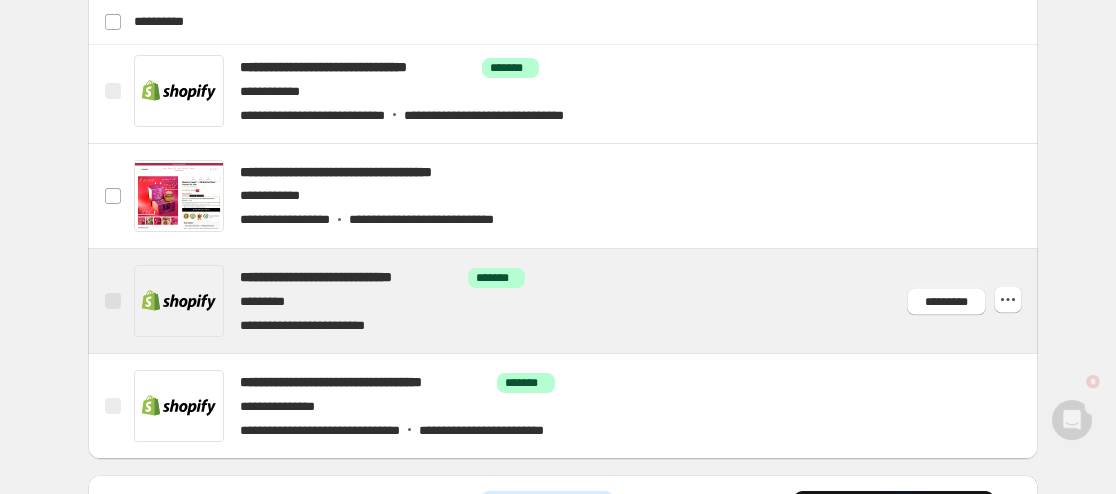 click at bounding box center [587, 301] 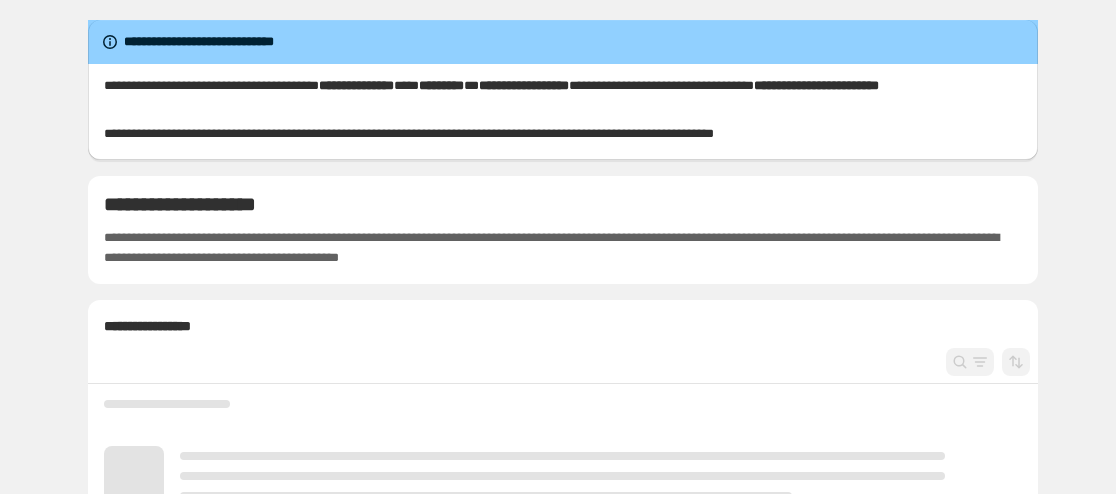 scroll, scrollTop: 0, scrollLeft: 0, axis: both 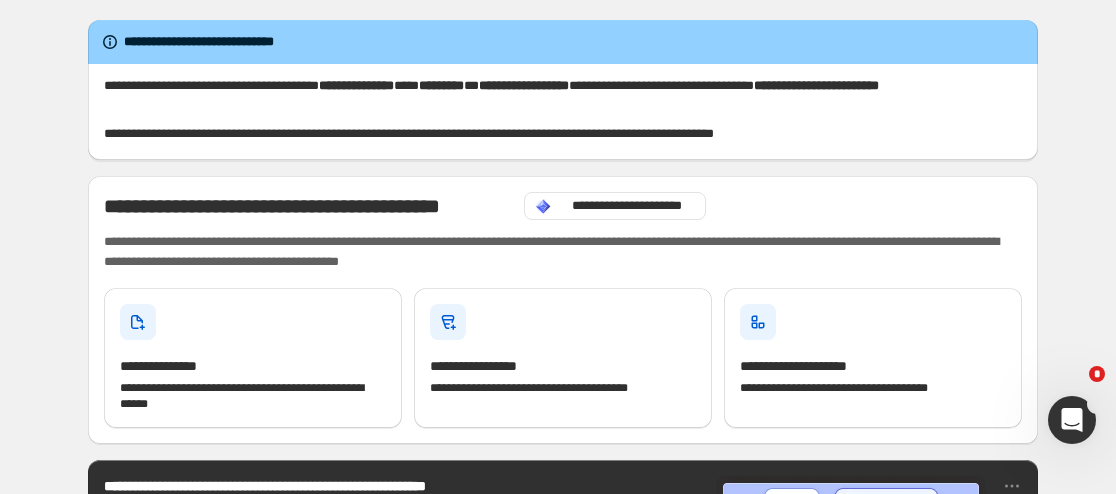 click 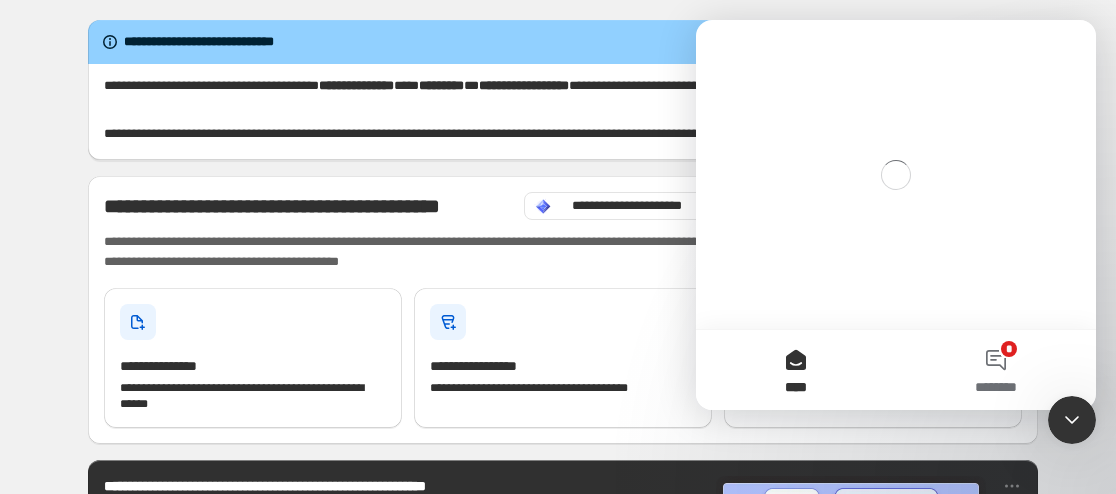 scroll, scrollTop: 0, scrollLeft: 0, axis: both 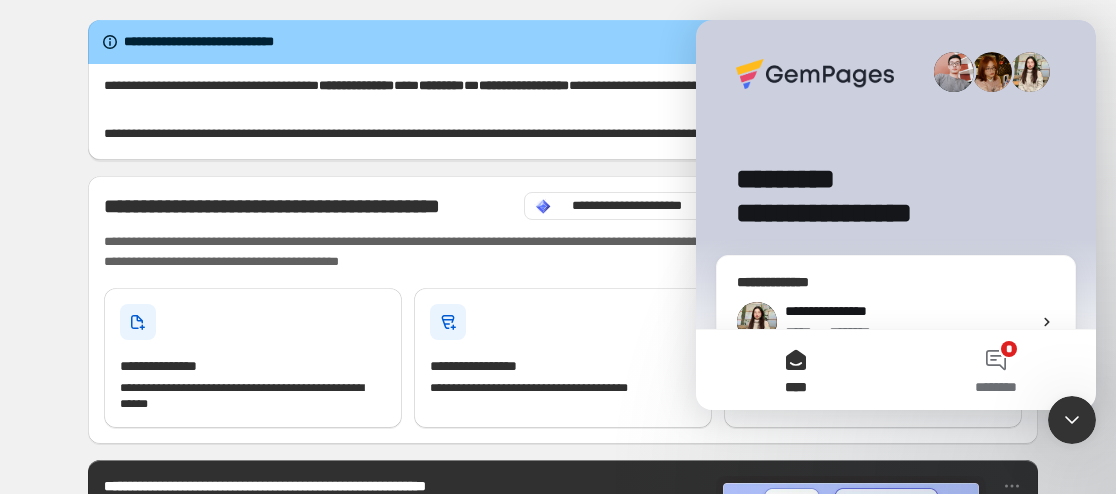click on "**********" at bounding box center [908, 311] 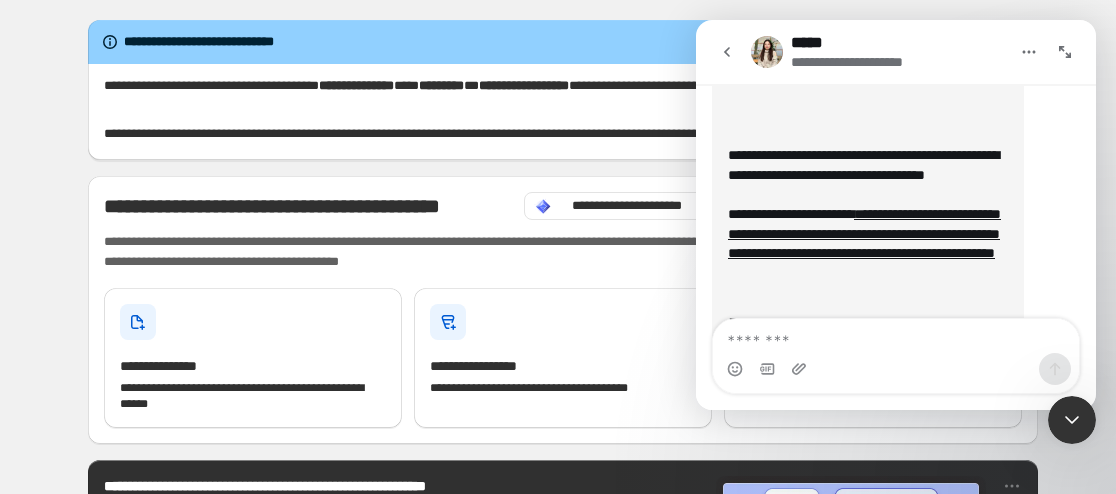 scroll, scrollTop: 7620, scrollLeft: 0, axis: vertical 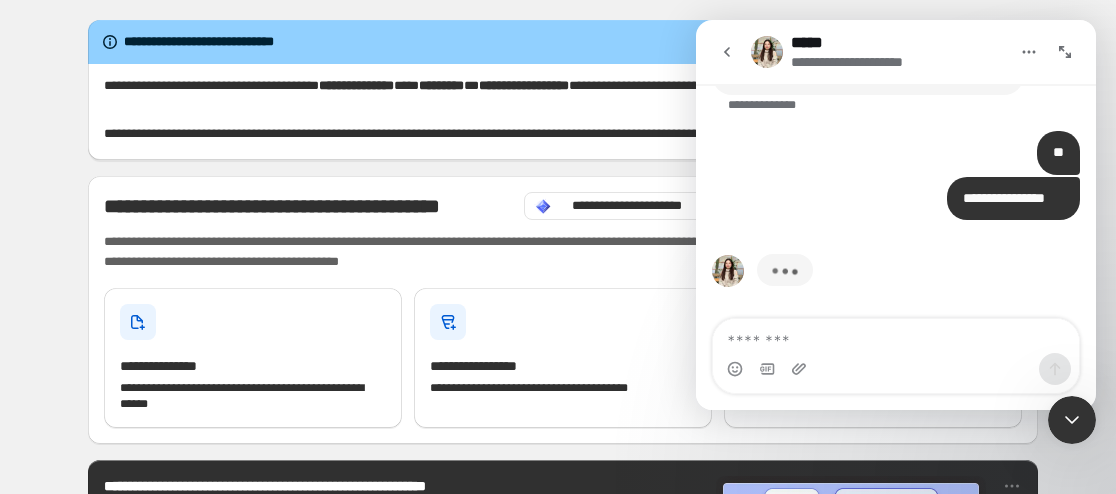 click at bounding box center (896, 336) 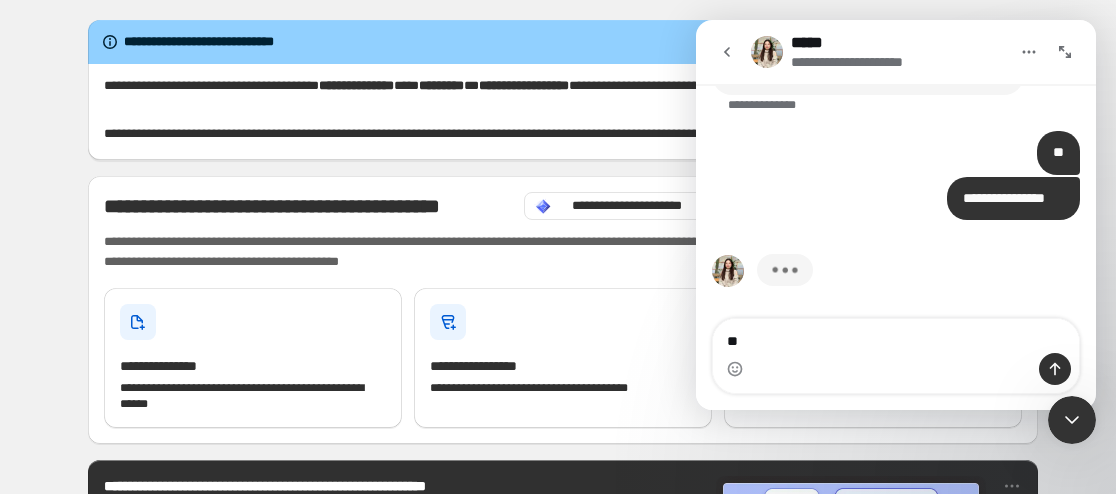 type on "*" 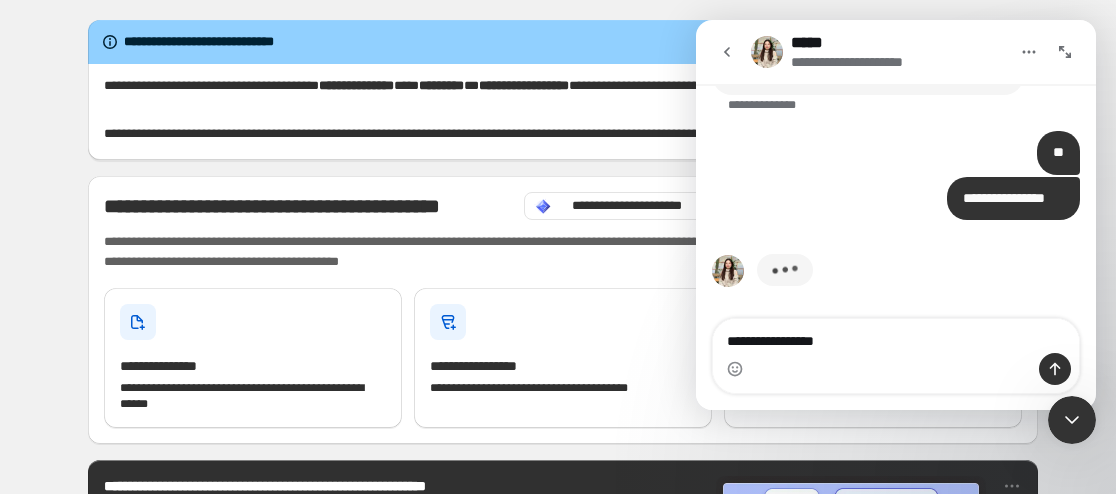 scroll, scrollTop: 7543, scrollLeft: 0, axis: vertical 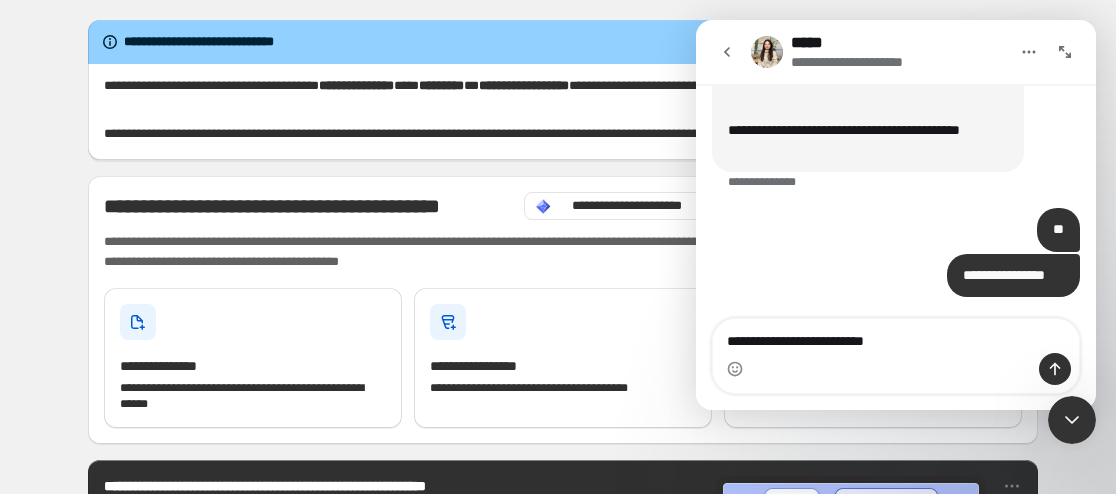 type on "**********" 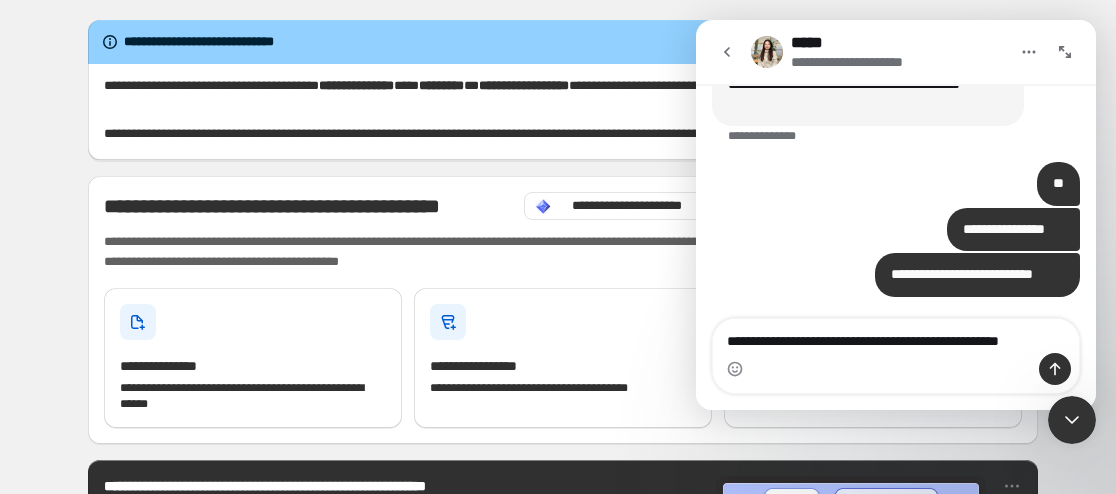 scroll, scrollTop: 7608, scrollLeft: 0, axis: vertical 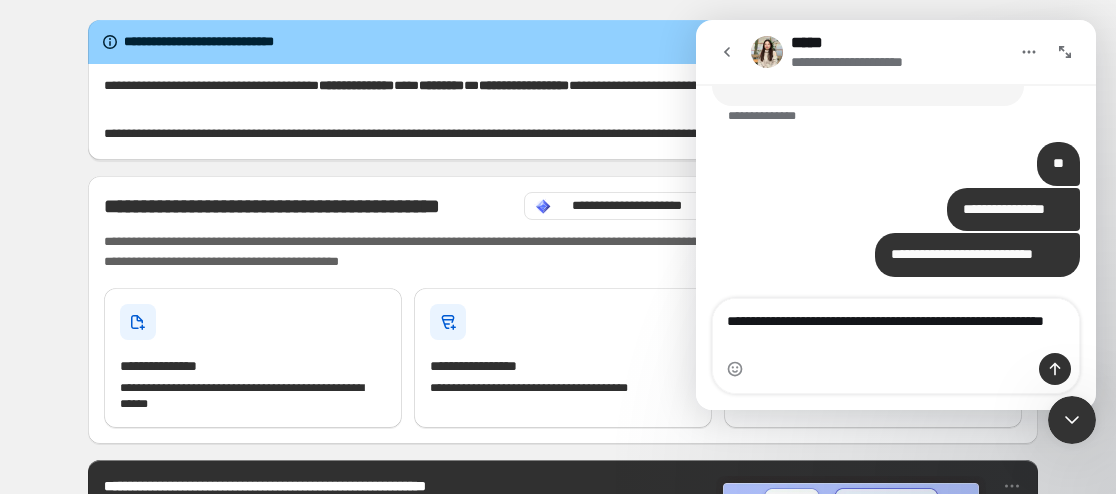 type on "**********" 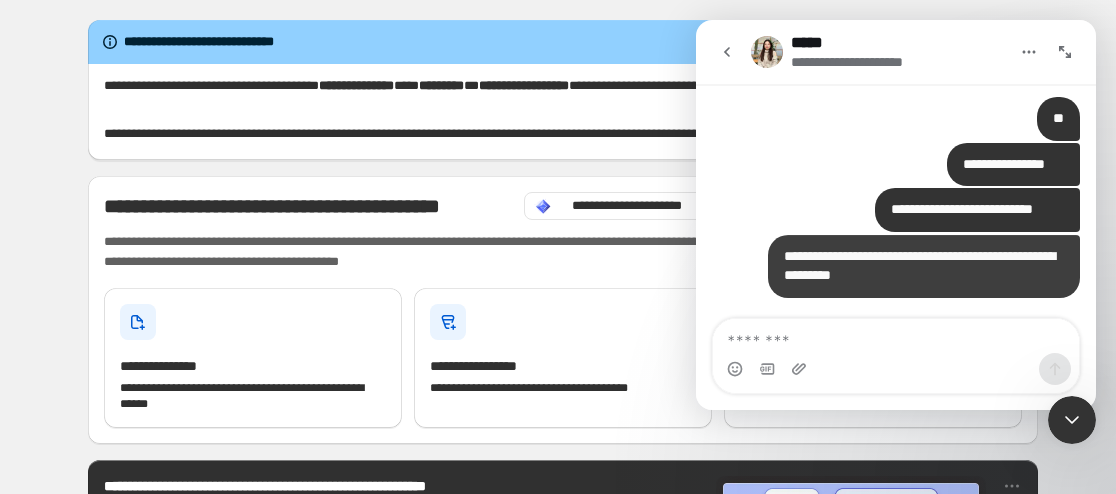 scroll, scrollTop: 7653, scrollLeft: 0, axis: vertical 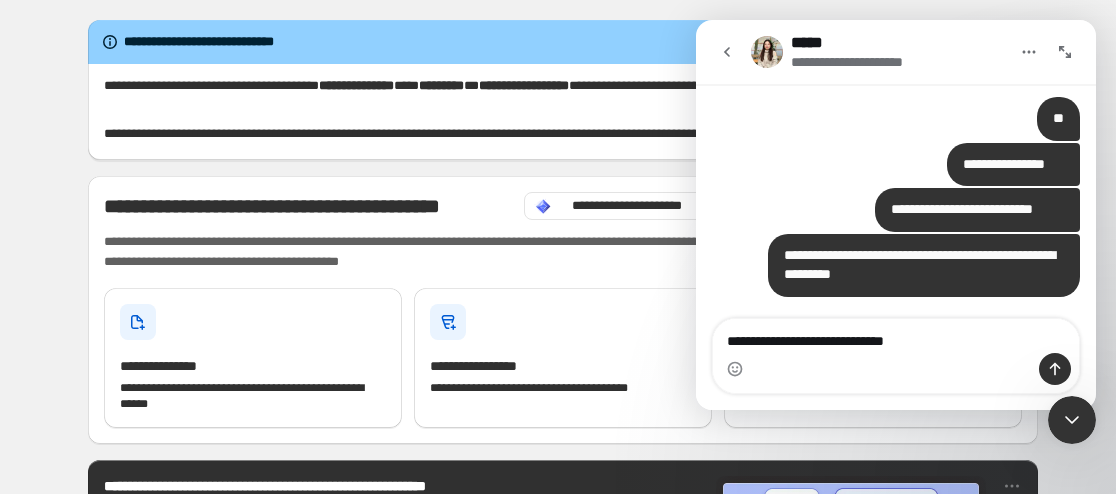 type on "**********" 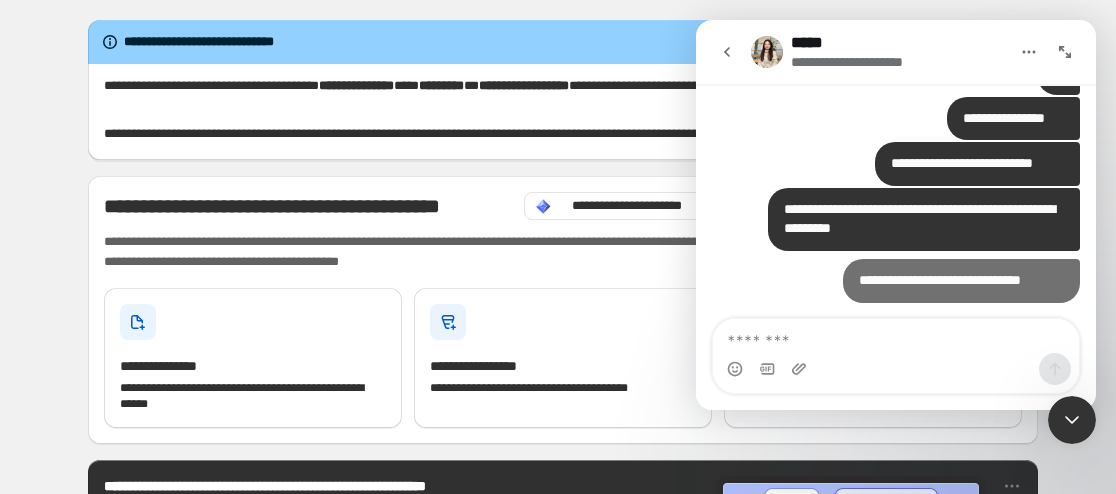 scroll, scrollTop: 7699, scrollLeft: 0, axis: vertical 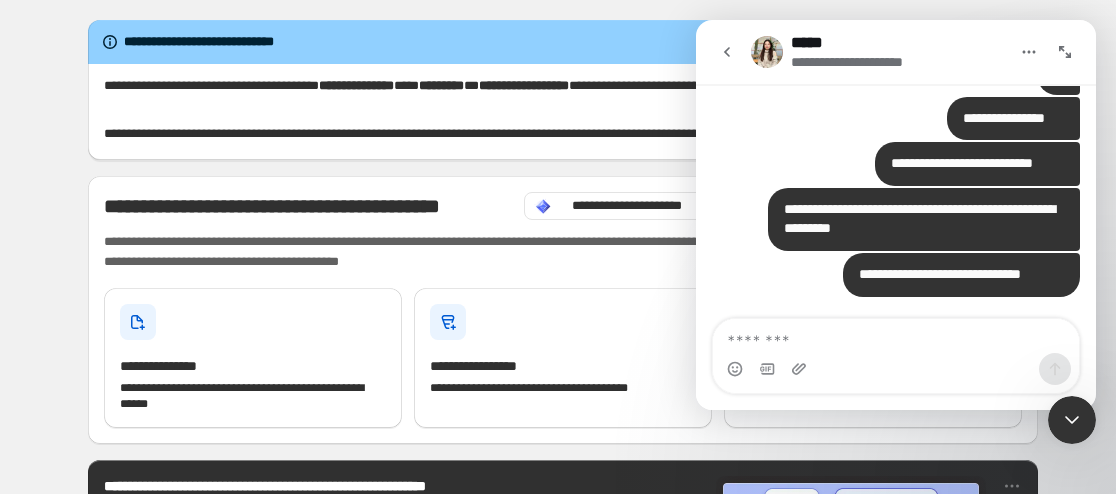 click at bounding box center [896, 336] 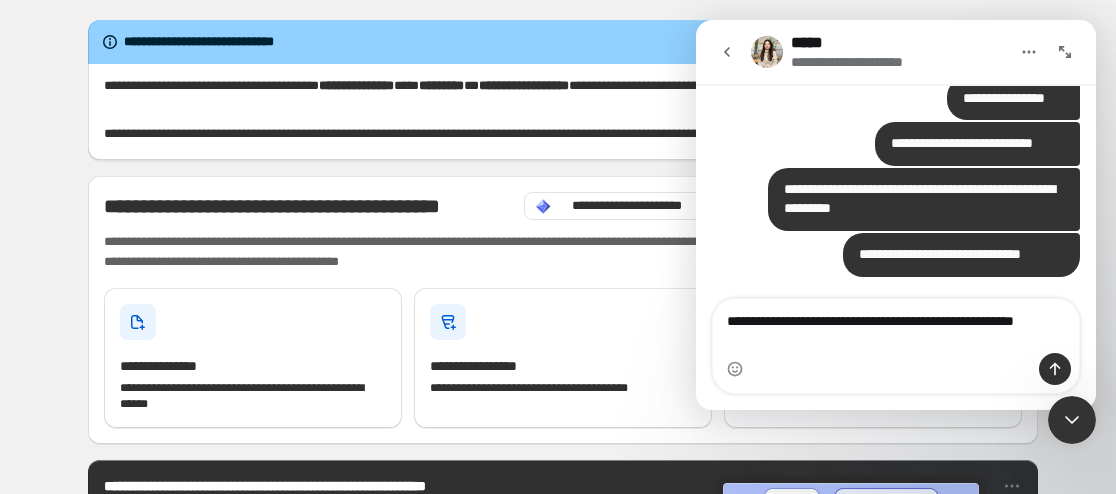 scroll, scrollTop: 7719, scrollLeft: 0, axis: vertical 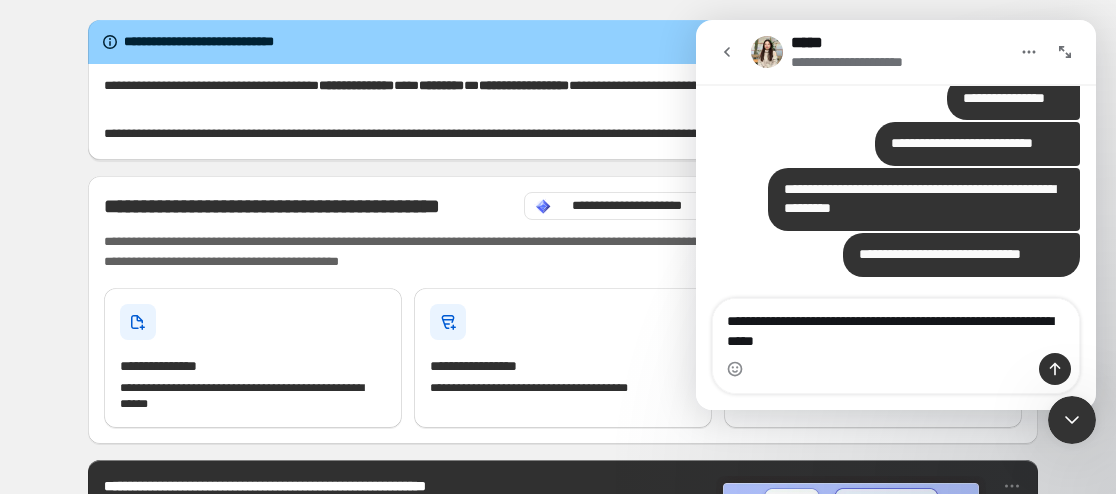 type on "**********" 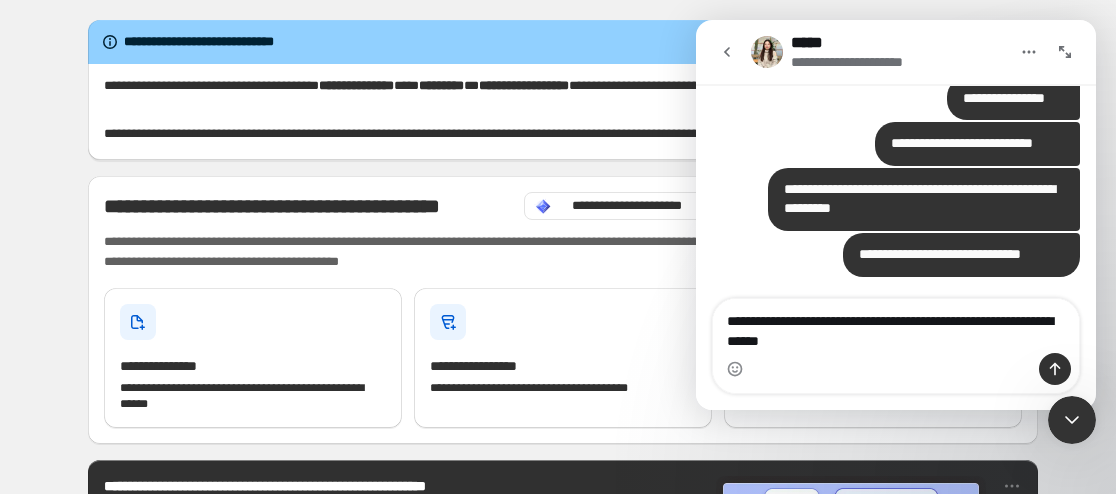 type 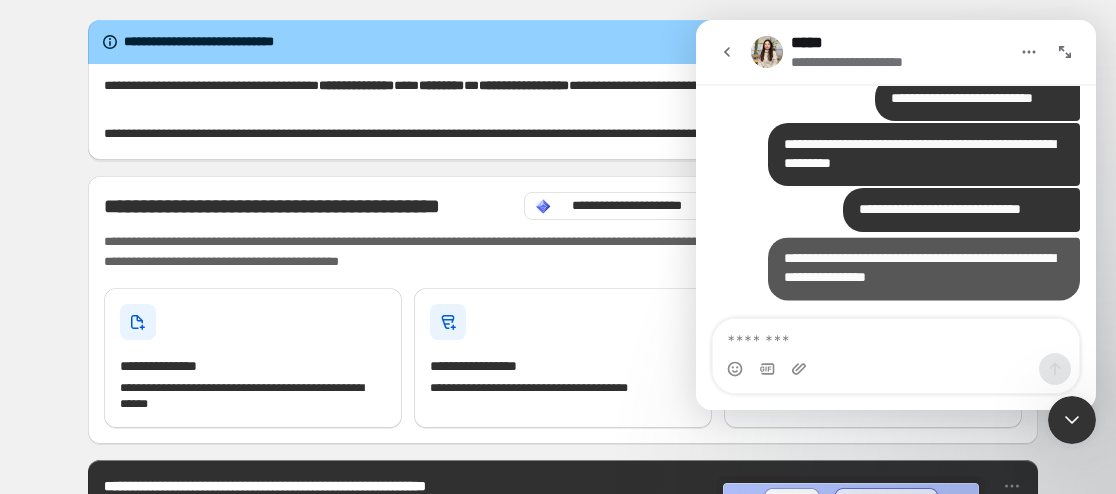 scroll, scrollTop: 7764, scrollLeft: 0, axis: vertical 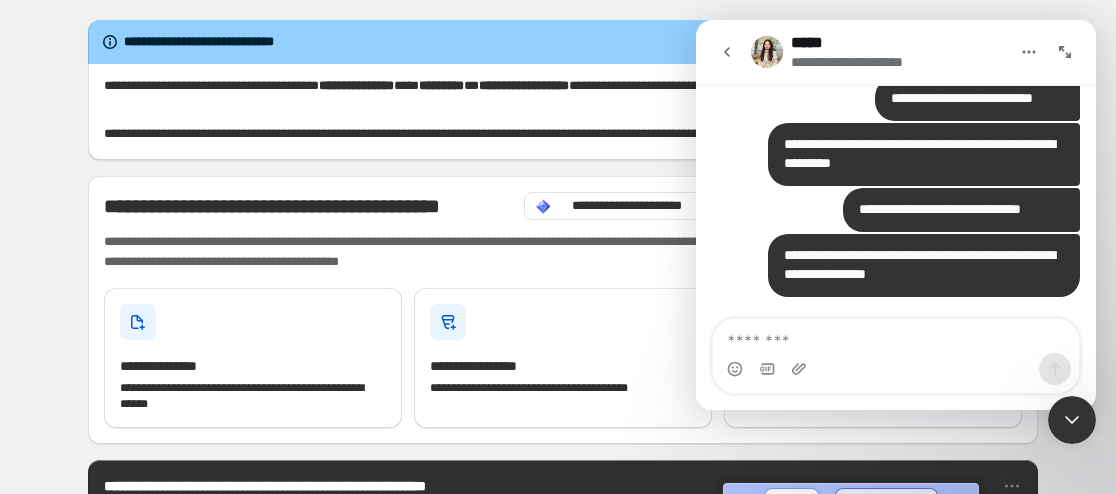 click 